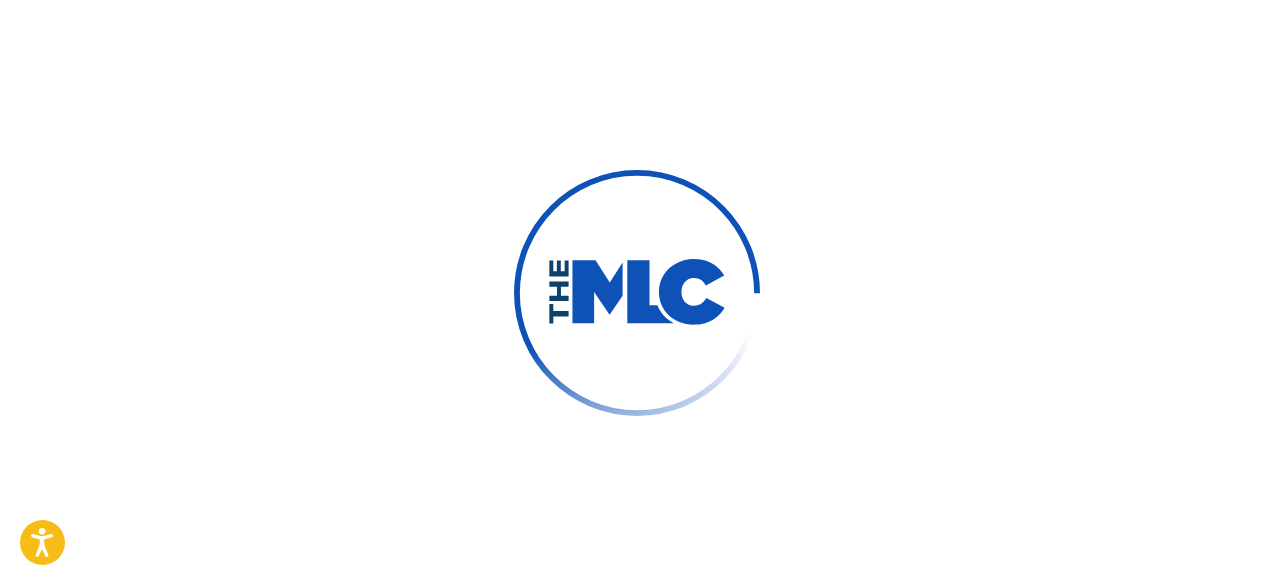 scroll, scrollTop: 0, scrollLeft: 0, axis: both 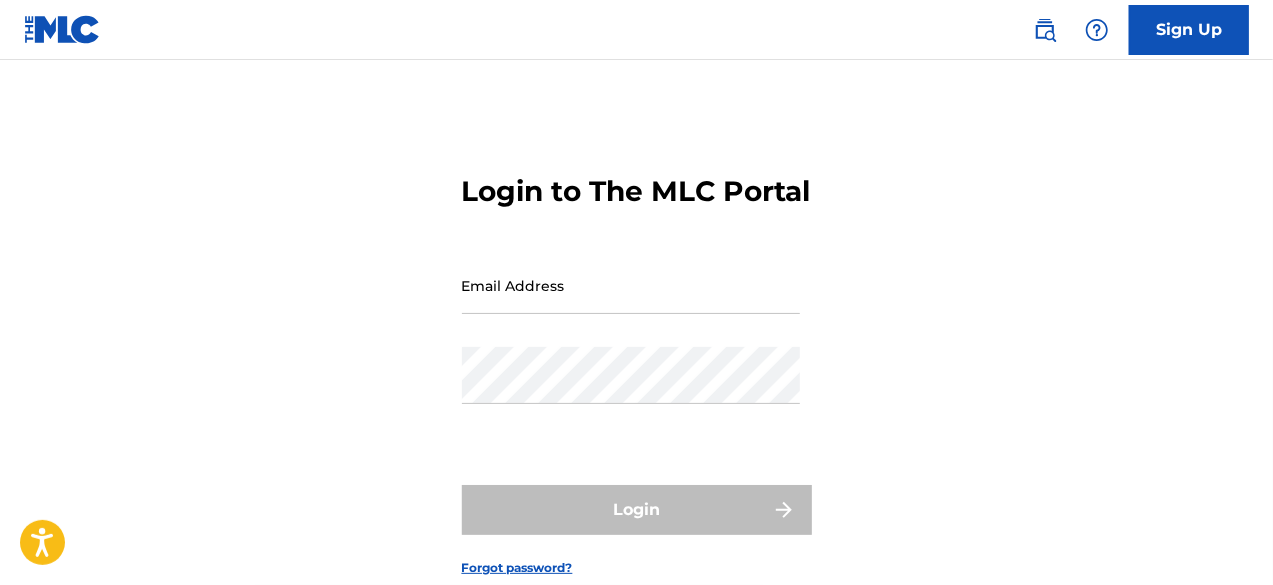 click on "Email Address" at bounding box center (631, 285) 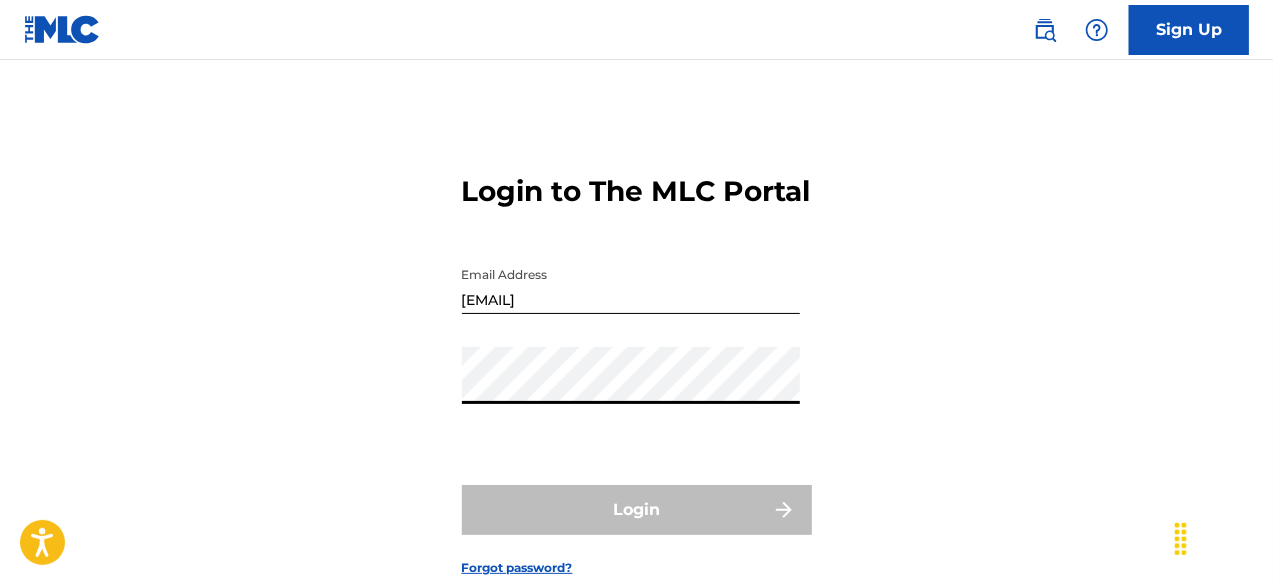 type on "[EMAIL]" 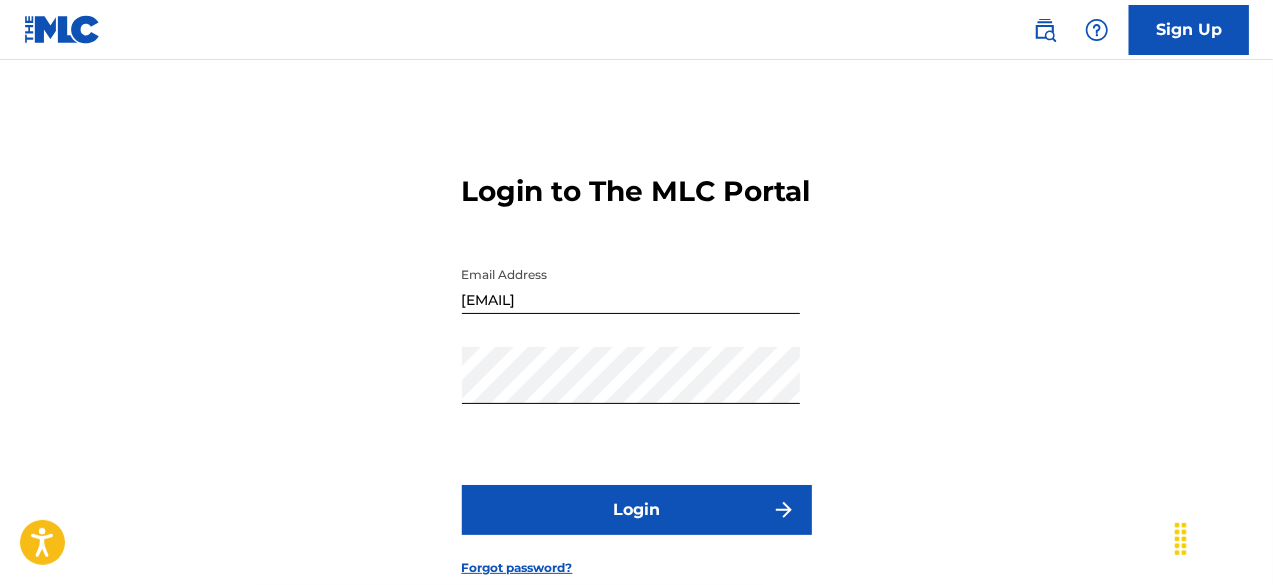click on "Login" at bounding box center (637, 510) 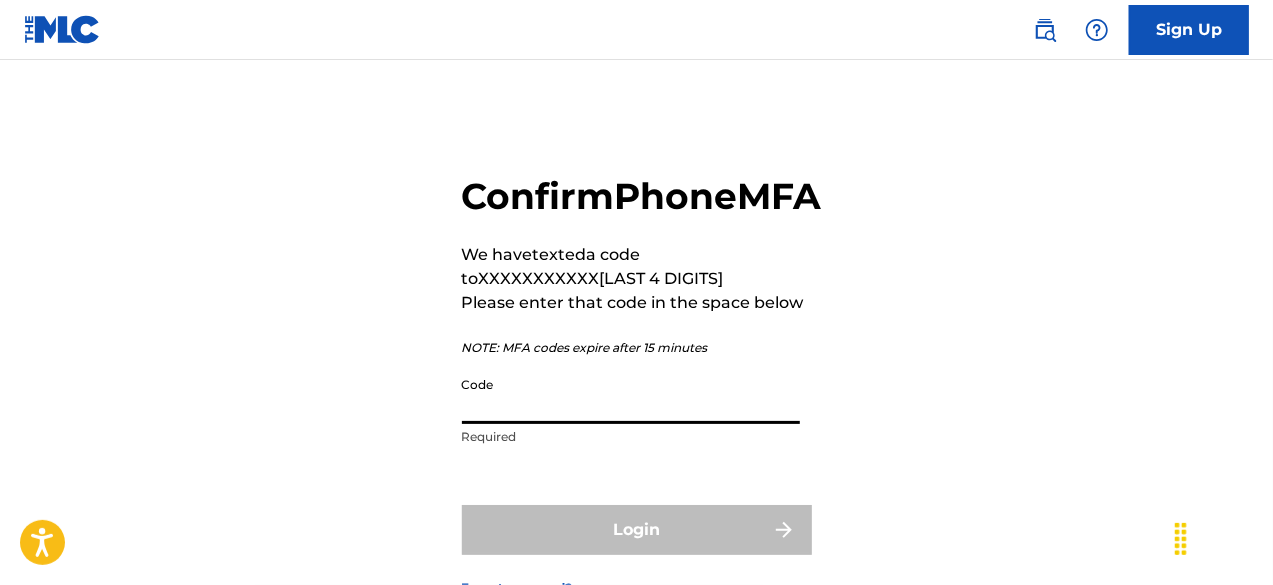 click on "Code" at bounding box center [631, 395] 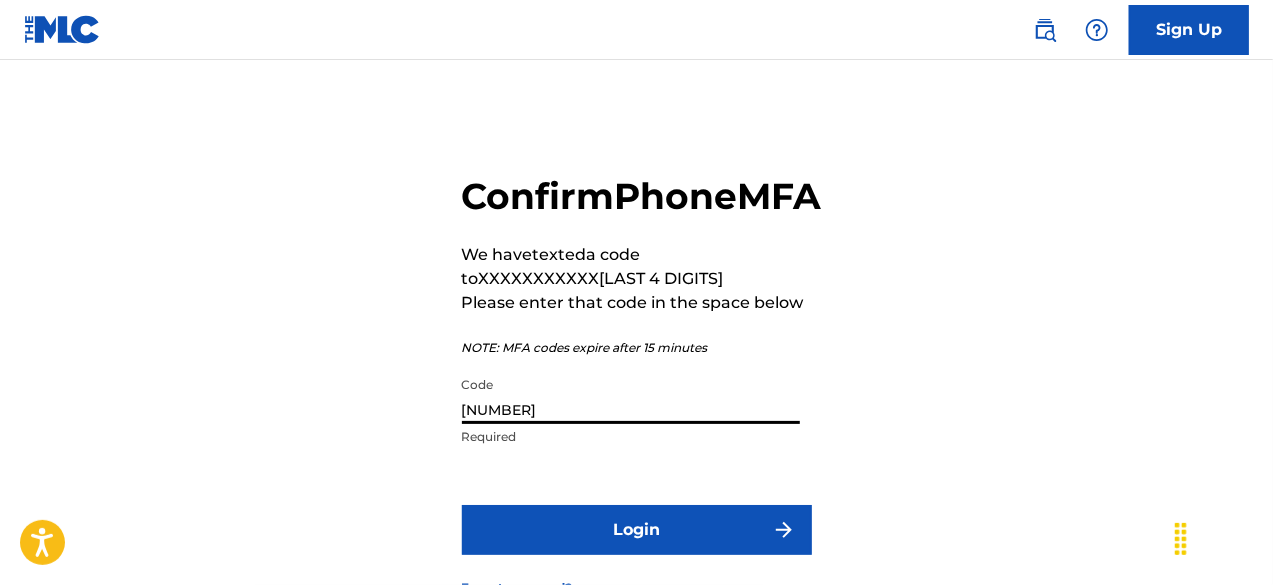 type on "[NUMBER]" 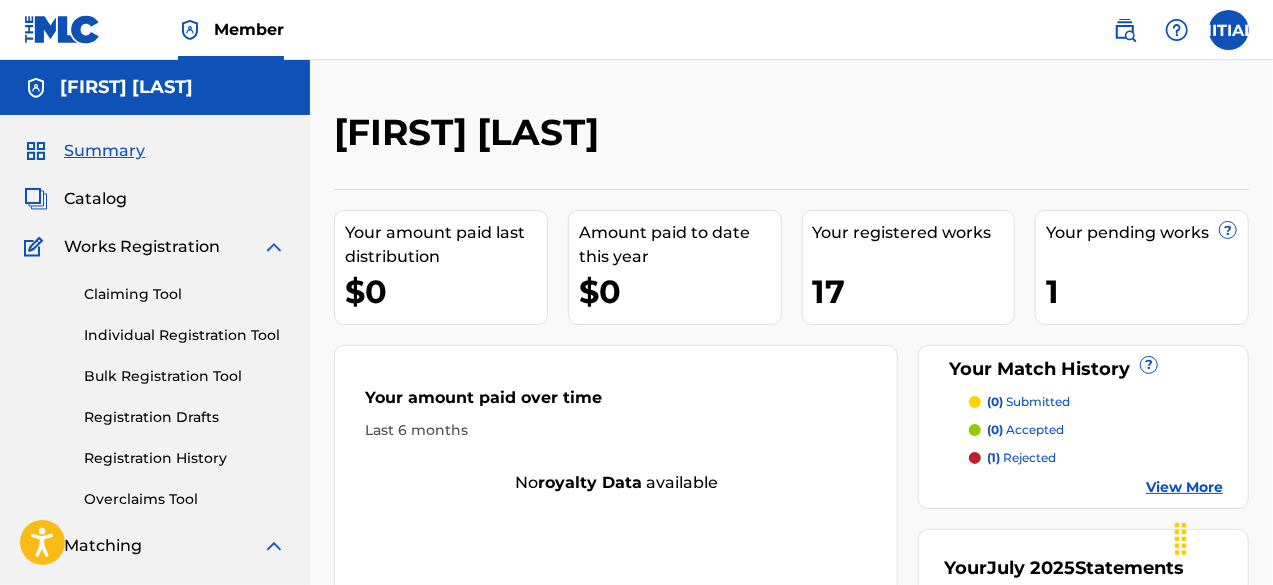 scroll, scrollTop: 0, scrollLeft: 0, axis: both 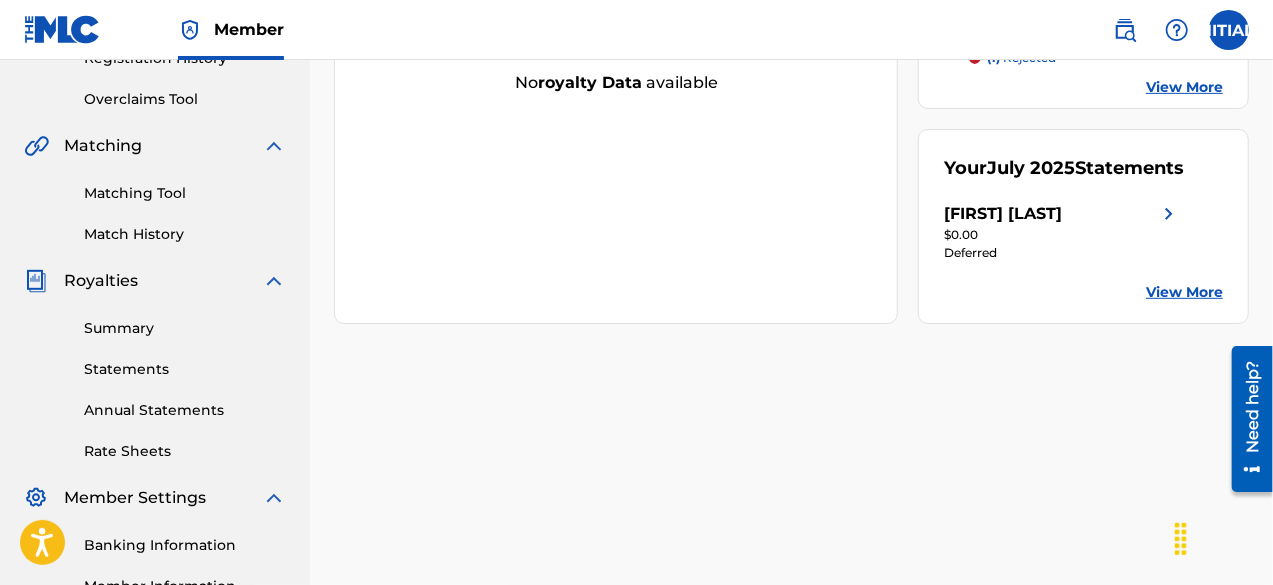 click on "Summary" at bounding box center (185, 328) 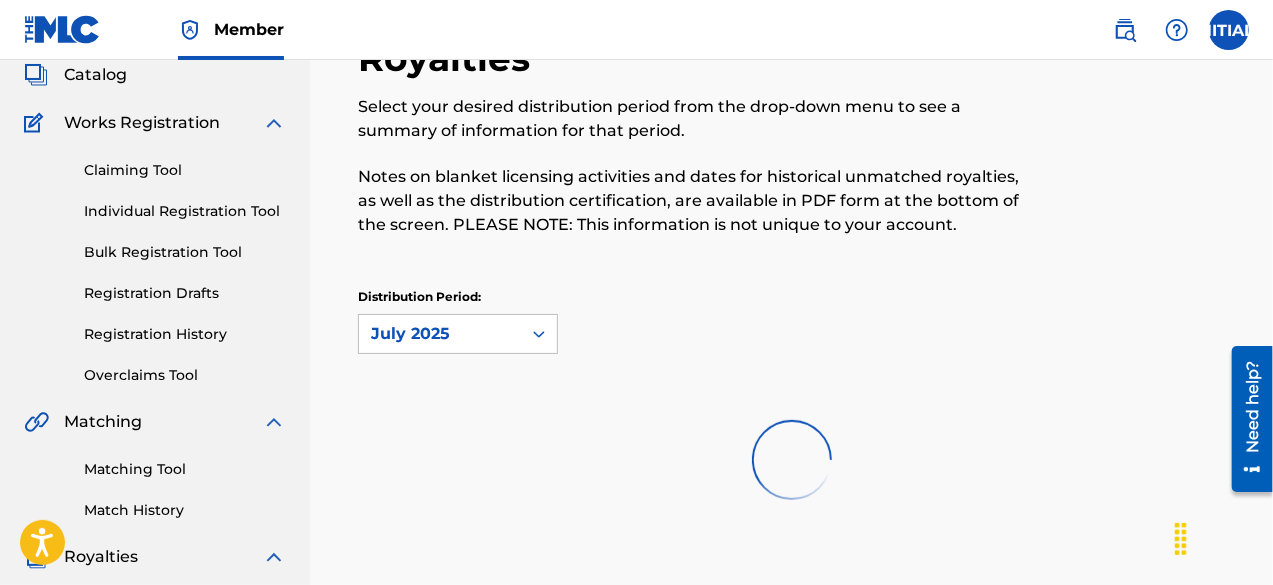 scroll, scrollTop: 200, scrollLeft: 0, axis: vertical 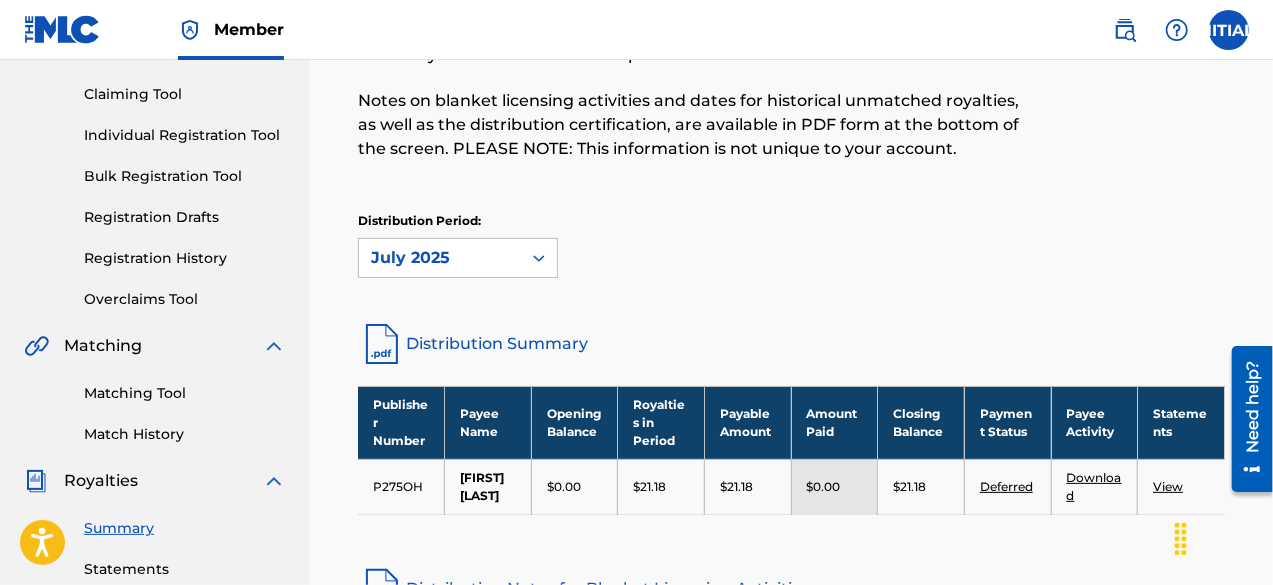 click on "Deferred" at bounding box center [1006, 486] 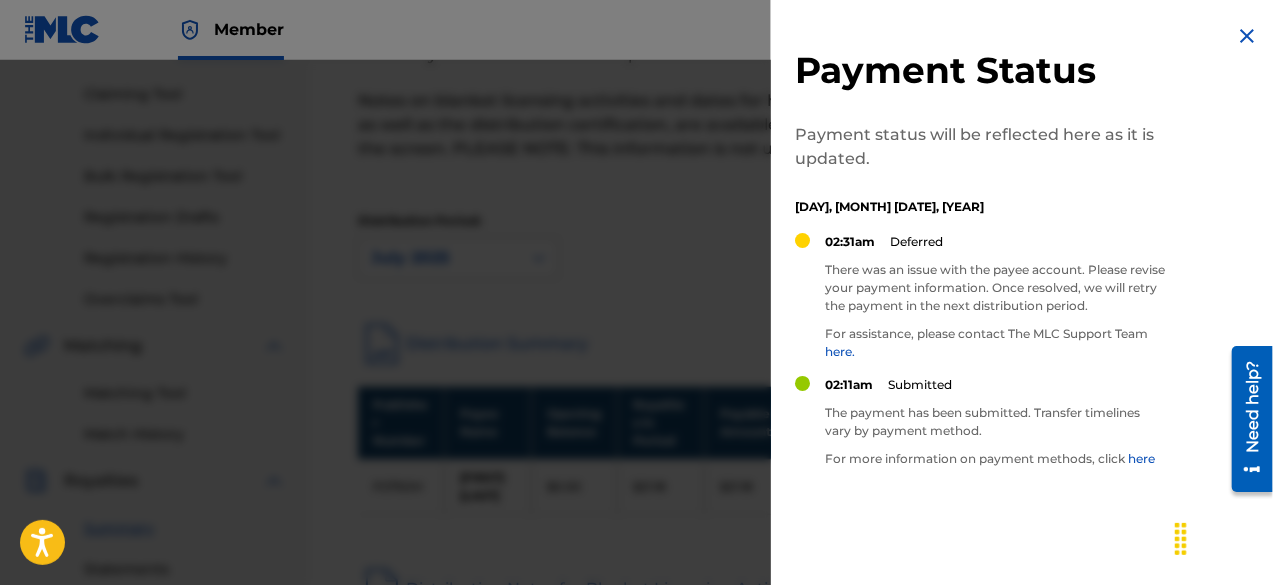click on "Payment Status Payment status will be reflected here as it is updated. [DAY], [MONTH] [DATE], [YEAR] [TIME] Deferred There was an issue with the payee account. Please revise your payment information. Once resolved, we will retry the payment in the next distribution period.   For assistance, please contact The MLC Support Team   here. [TIME] Submitted The payment has been submitted. Transfer timelines vary by payment method. For more information on payment methods, click   here Close" at bounding box center [1027, 345] 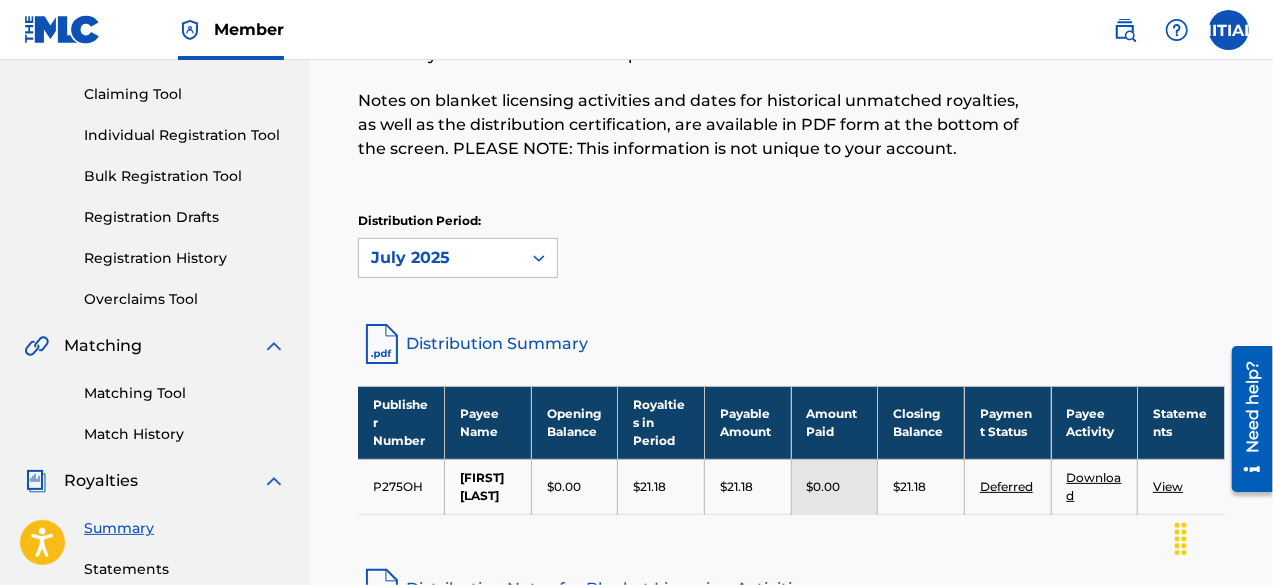click on "View" at bounding box center [1181, 486] 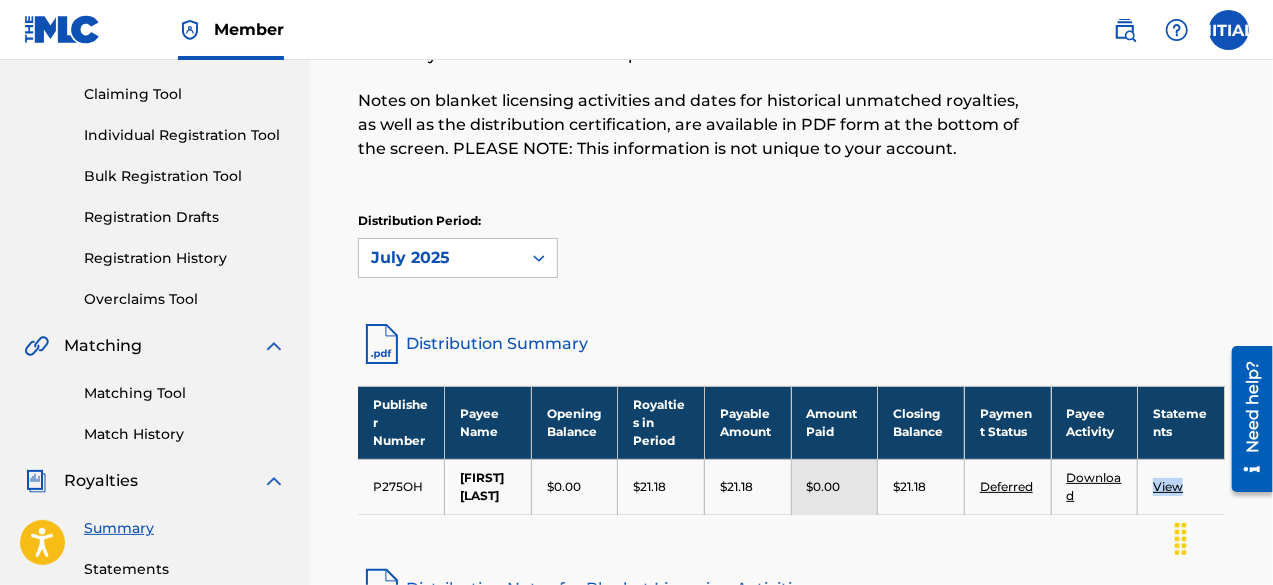 click on "View" at bounding box center (1181, 486) 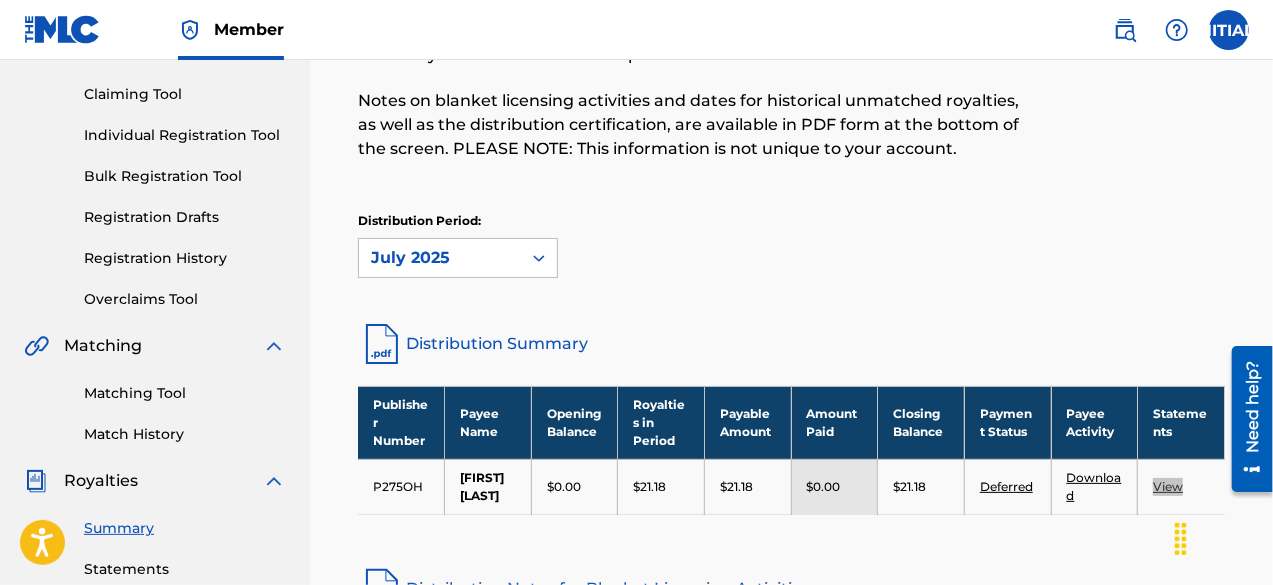 scroll, scrollTop: 500, scrollLeft: 0, axis: vertical 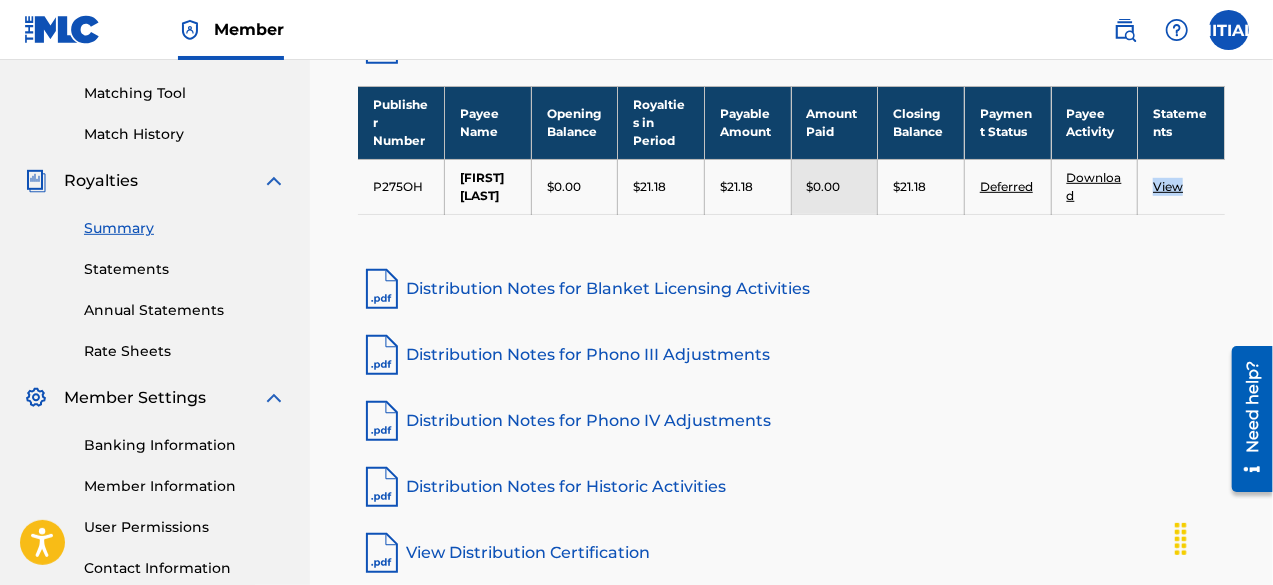 click on "Rate Sheets" at bounding box center (185, 351) 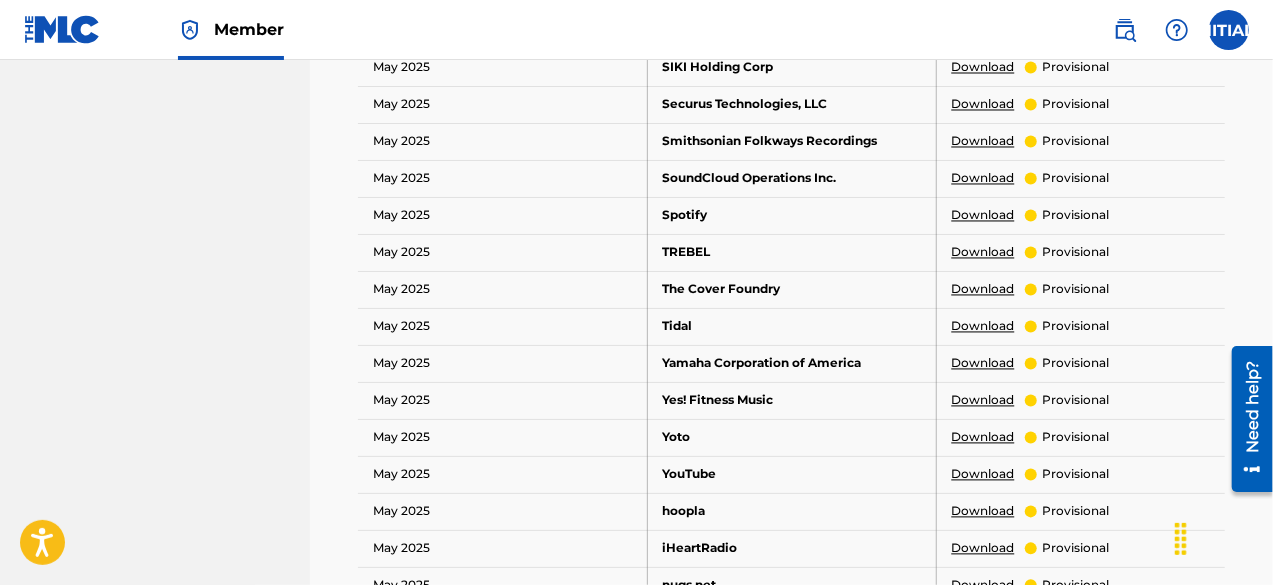 scroll, scrollTop: 1900, scrollLeft: 0, axis: vertical 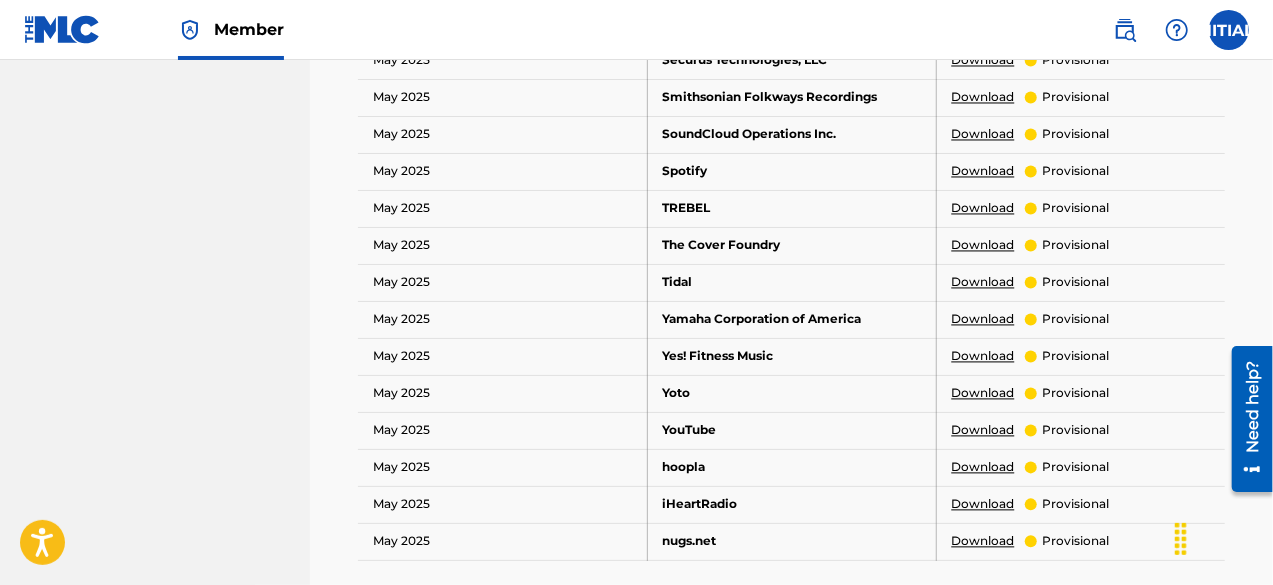 click on "Download" at bounding box center [983, 431] 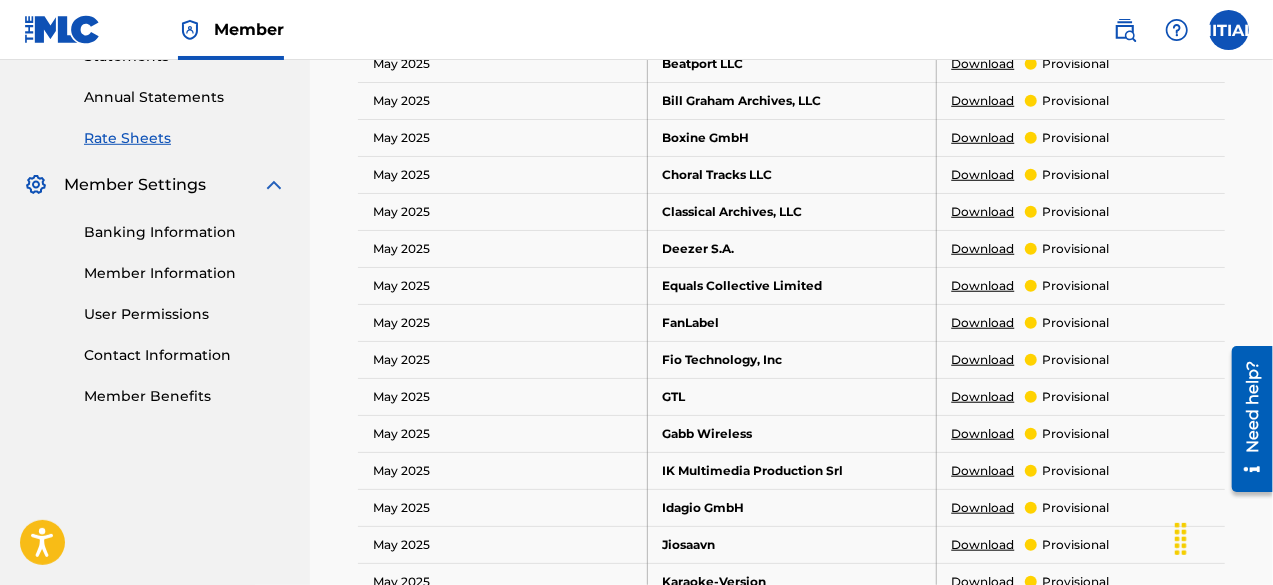 scroll, scrollTop: 400, scrollLeft: 0, axis: vertical 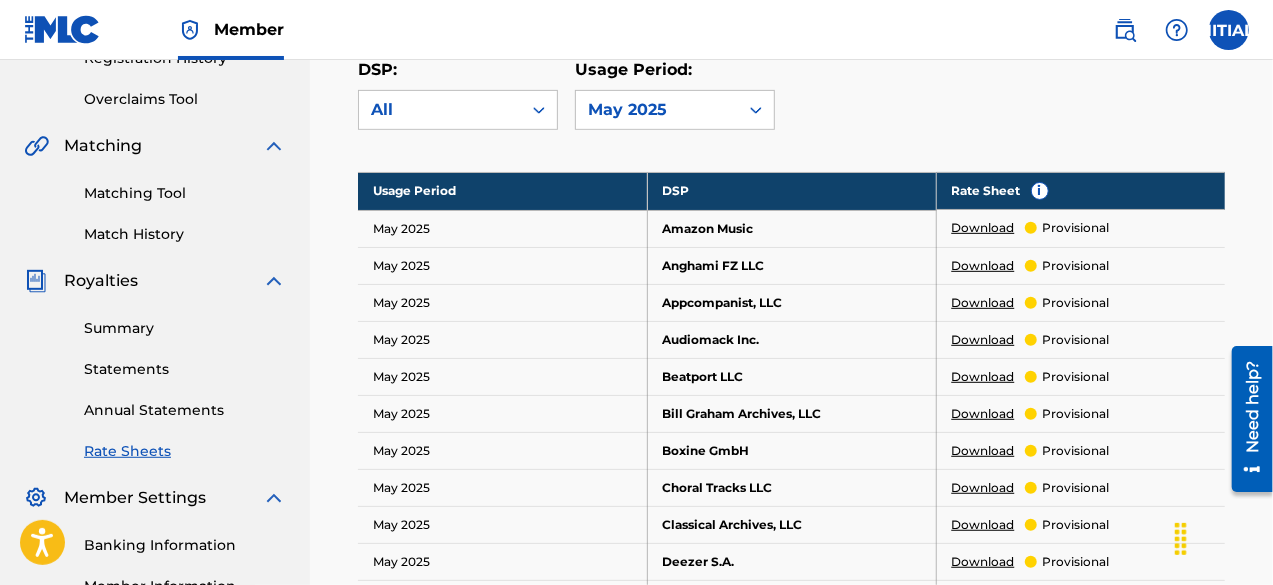click on "Statements" at bounding box center (185, 369) 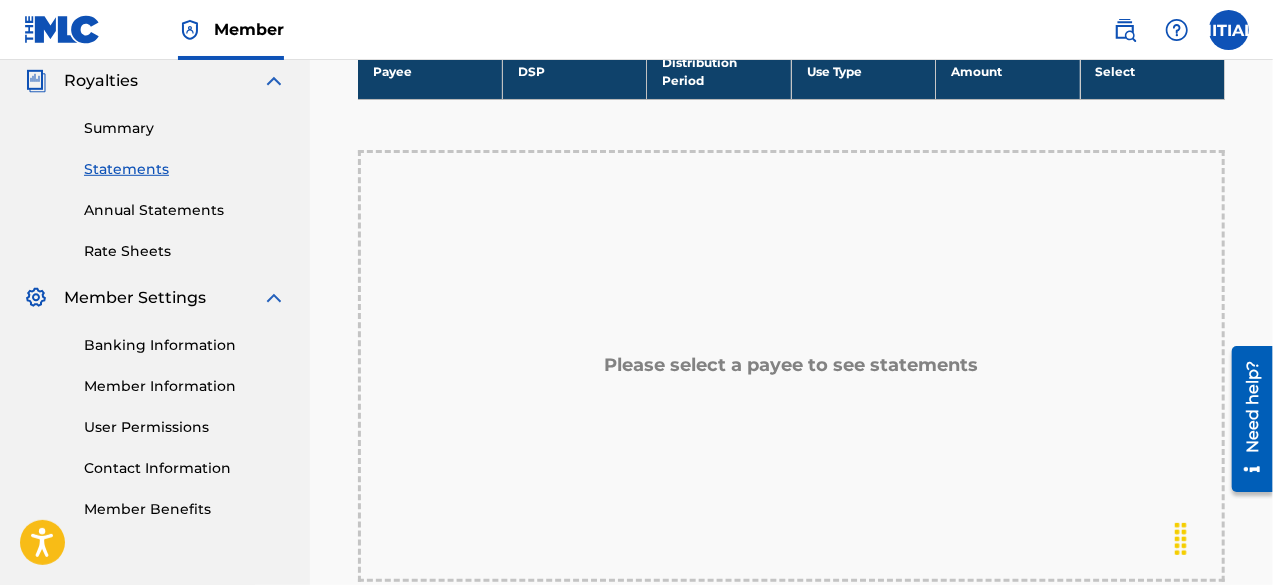 scroll, scrollTop: 300, scrollLeft: 0, axis: vertical 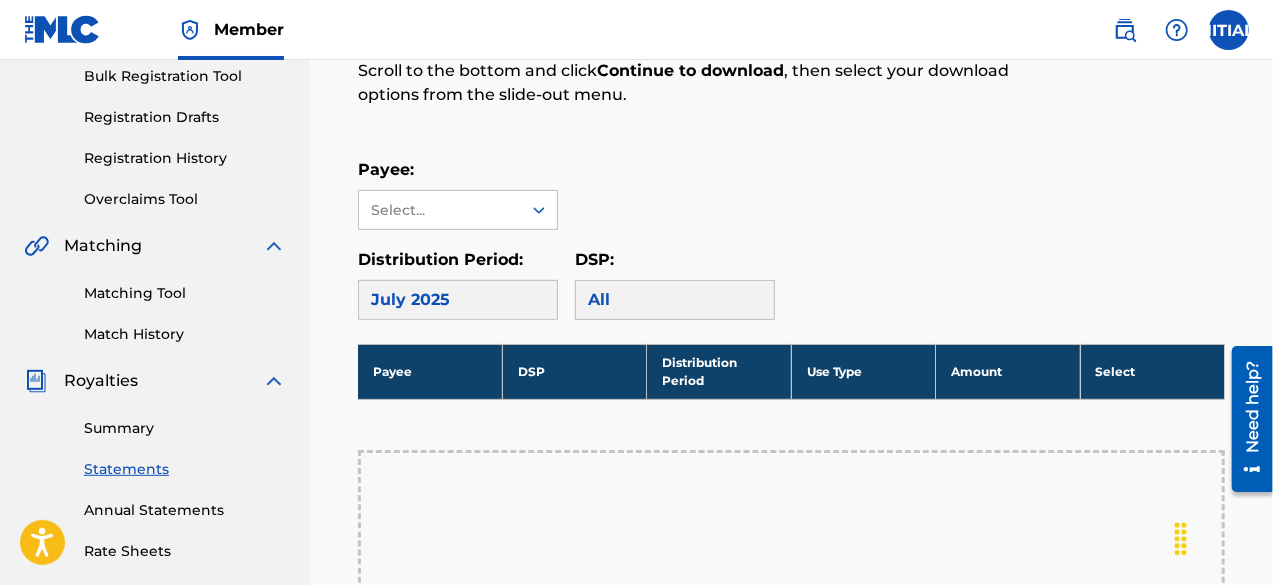click on "July 2025" at bounding box center (458, 300) 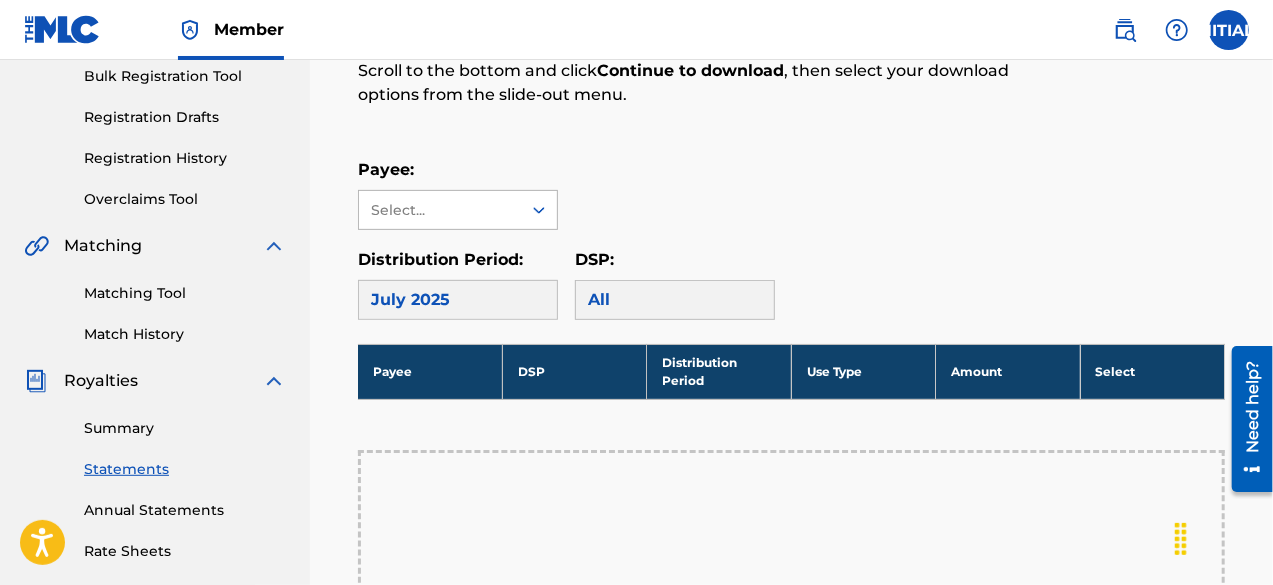 click on "Select..." at bounding box center [440, 210] 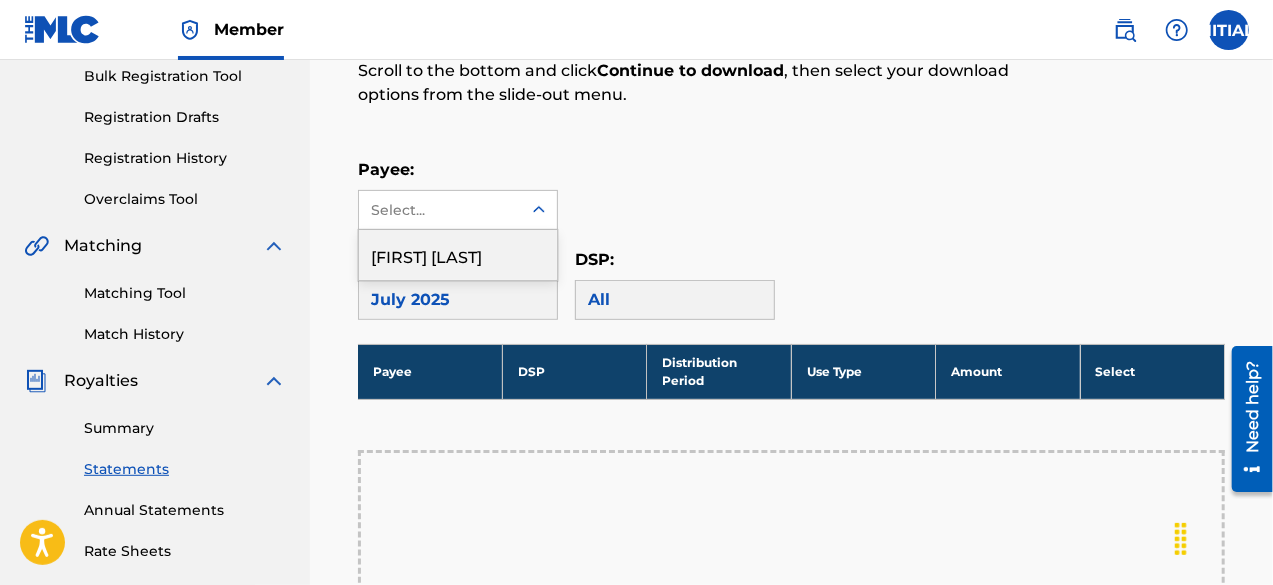 click on "[FIRST] [LAST]" at bounding box center [458, 255] 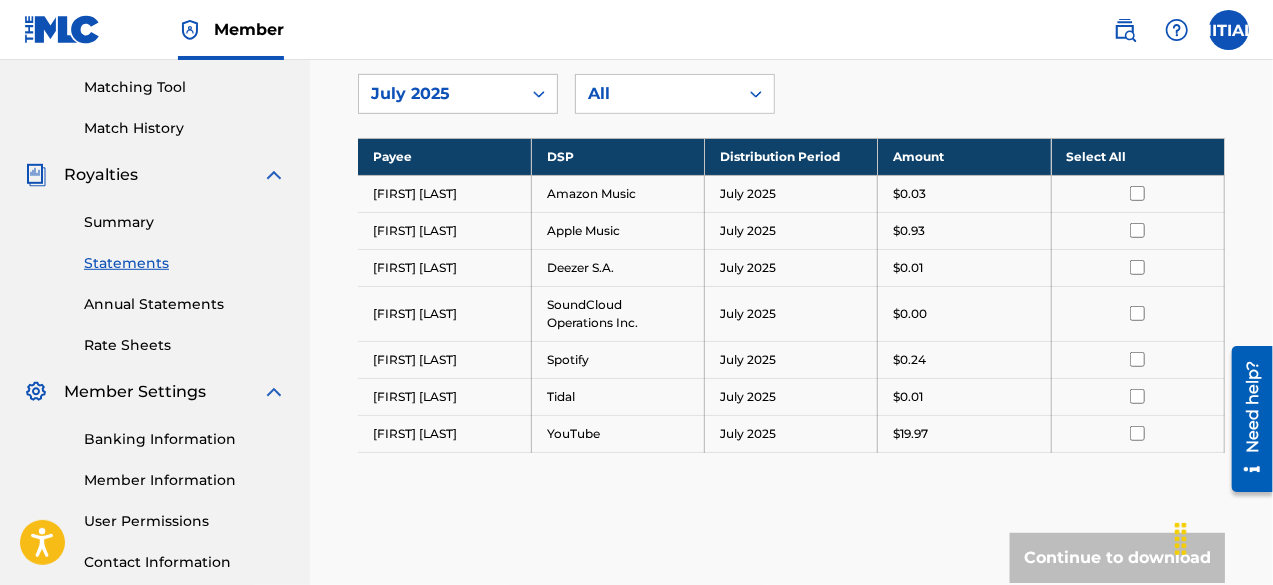 scroll, scrollTop: 600, scrollLeft: 0, axis: vertical 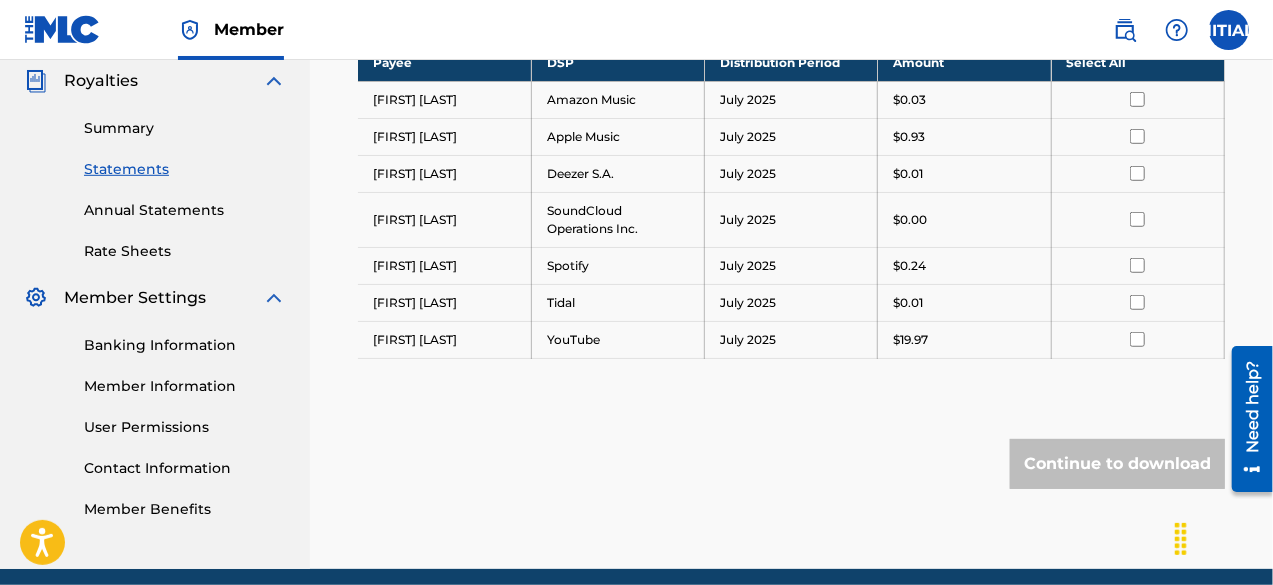 click at bounding box center (1137, 136) 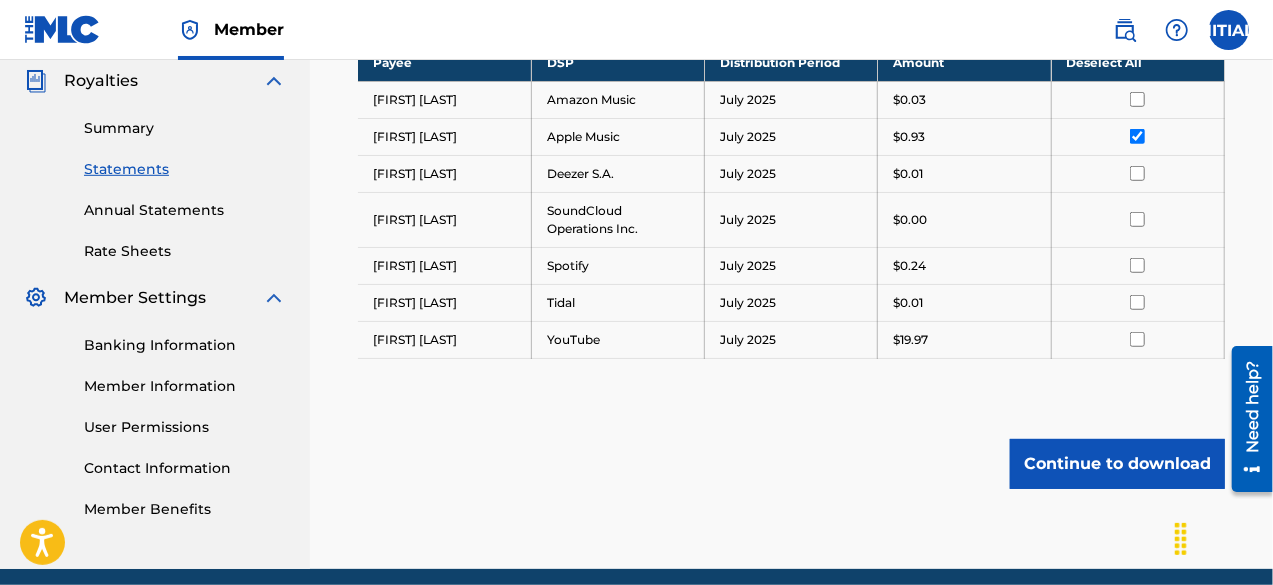 click at bounding box center (1137, 302) 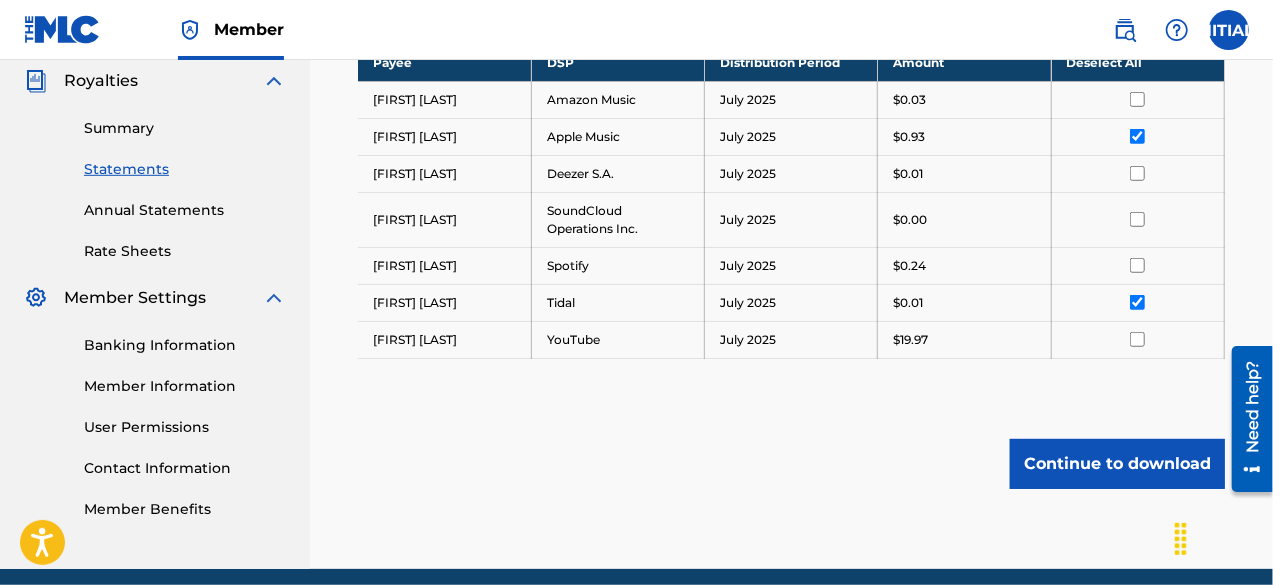 click at bounding box center (1138, 339) 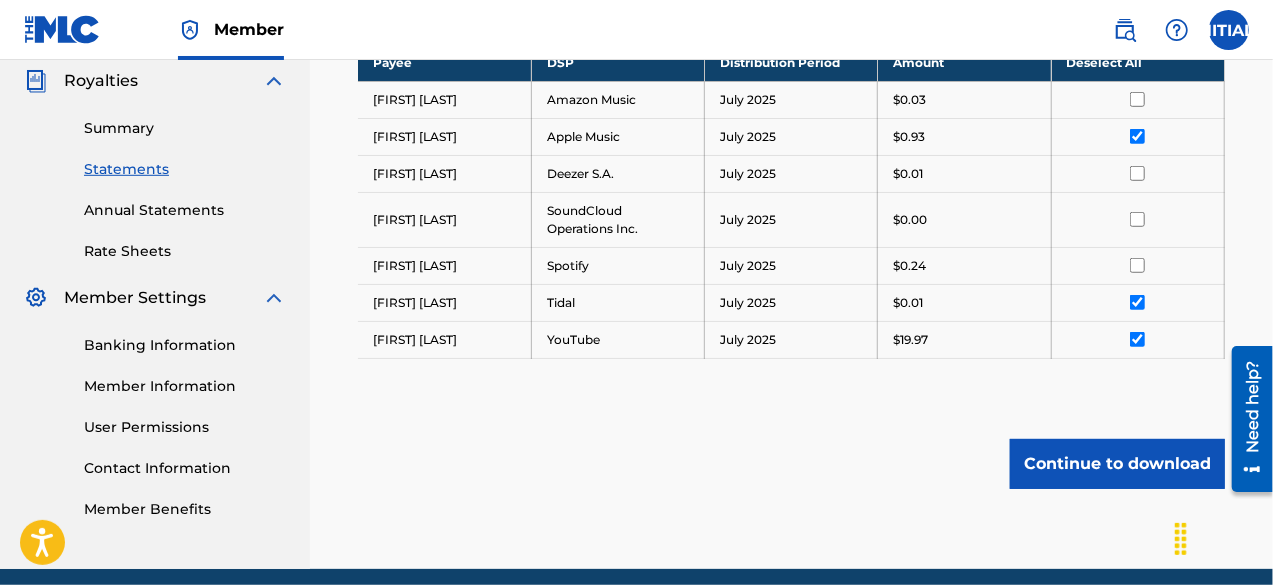 click at bounding box center (1138, 265) 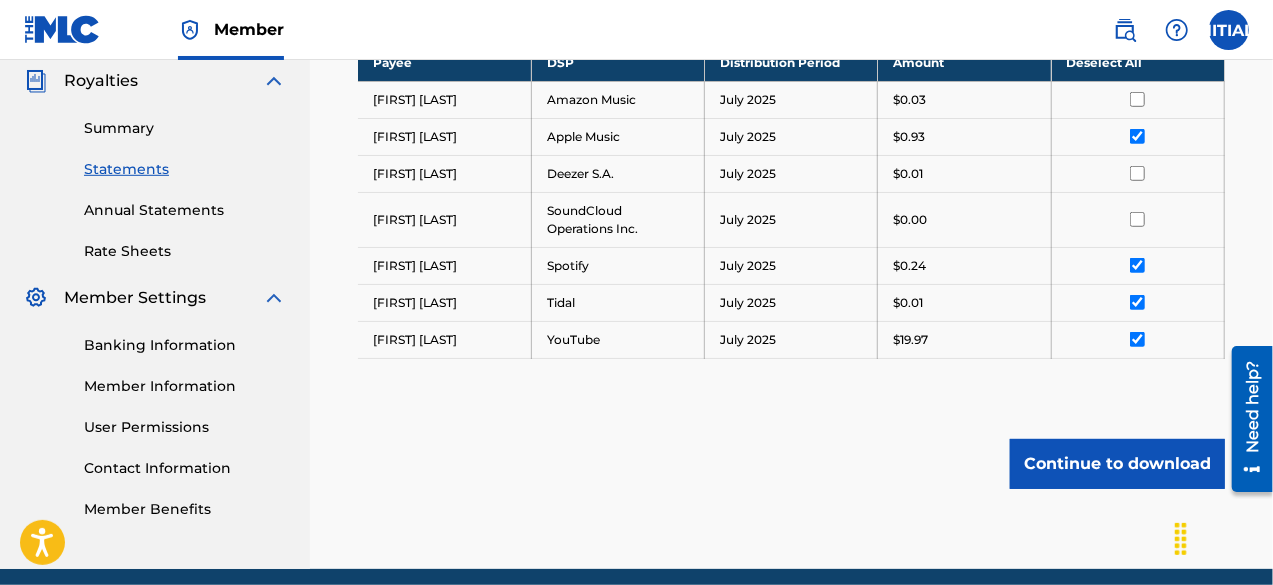click at bounding box center (1137, 302) 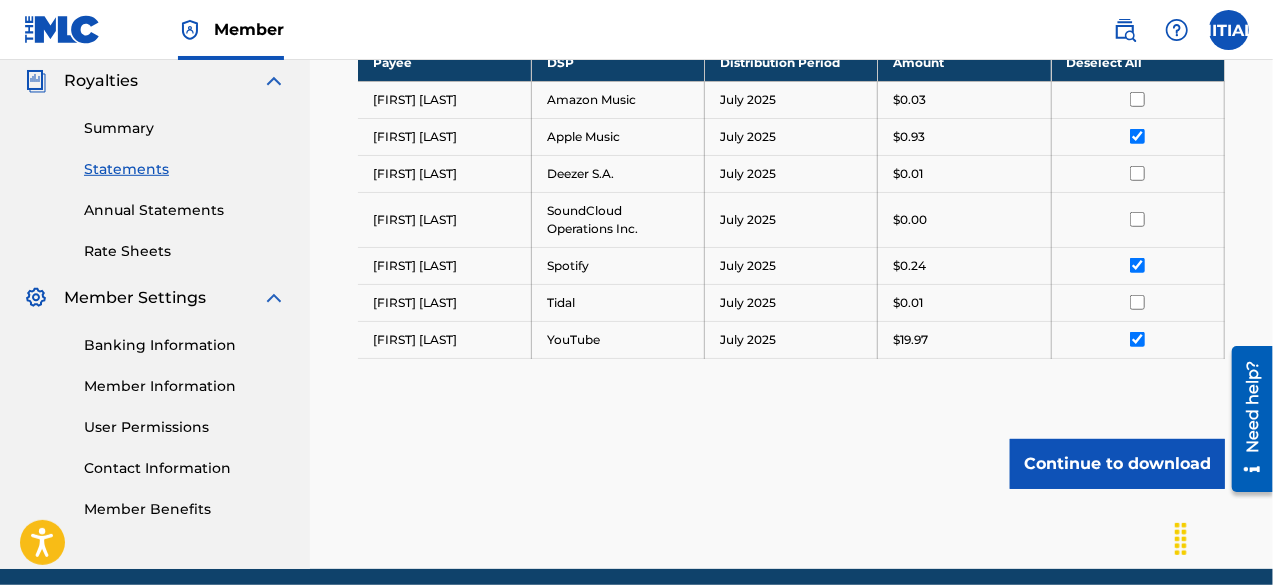click on "Royalty Statements Select your desired payee from the Payee drop-down menu. Then you can filter by distribution period and DSP in the corresponding drop-down menus. In the Select column, check the box(es) for any statements you would like to download or click    Select All   at the top of the column to select all statements. Scroll to the bottom and click  Continue to download , then select your download options from the slide-out menu. Payee: [FIRST] [LAST] Distribution Period: July [YEAR] DSP: All Payee DSP Distribution Period Amount Deselect All [FIRST] [LAST] Amazon Music July [YEAR] [PRICE] [FIRST] [LAST] Apple Music July [YEAR] [PRICE] [FIRST] [LAST] Deezer S.A. July [YEAR] [PRICE] [FIRST] [LAST] SoundCloud Operations Inc. July [YEAR] [PRICE] [FIRST] [LAST] Spotify July [YEAR] [PRICE] [FIRST] [LAST] Tidal July [YEAR] [PRICE] [FIRST] [LAST] YouTube July [YEAR] [PRICE] Continue to download" at bounding box center (791, 64) 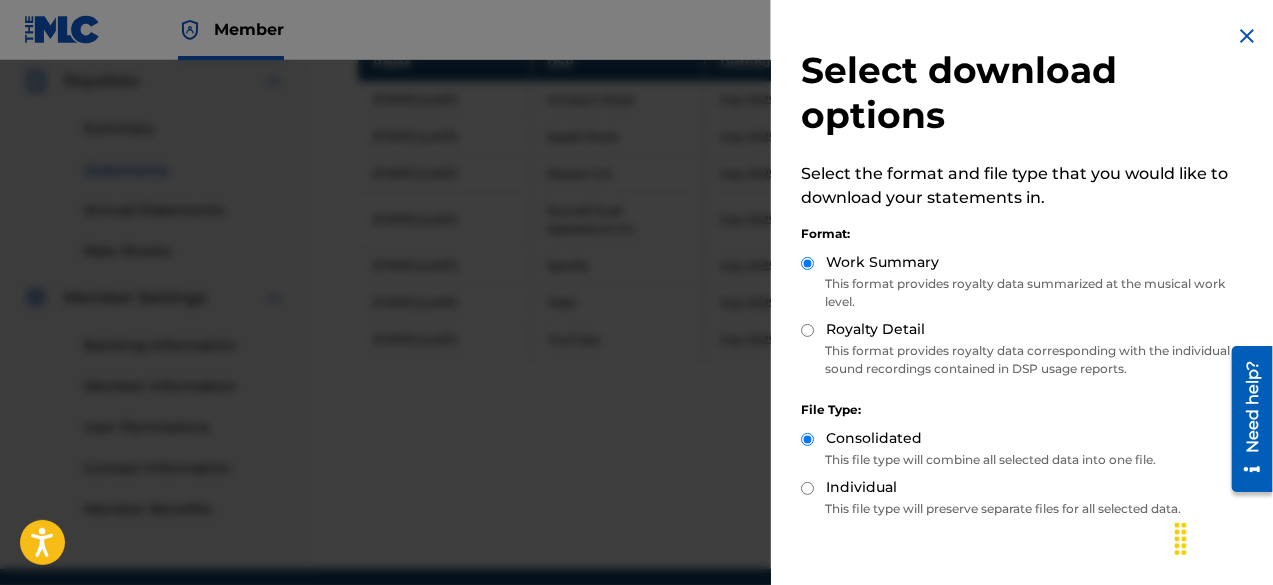 scroll, scrollTop: 100, scrollLeft: 0, axis: vertical 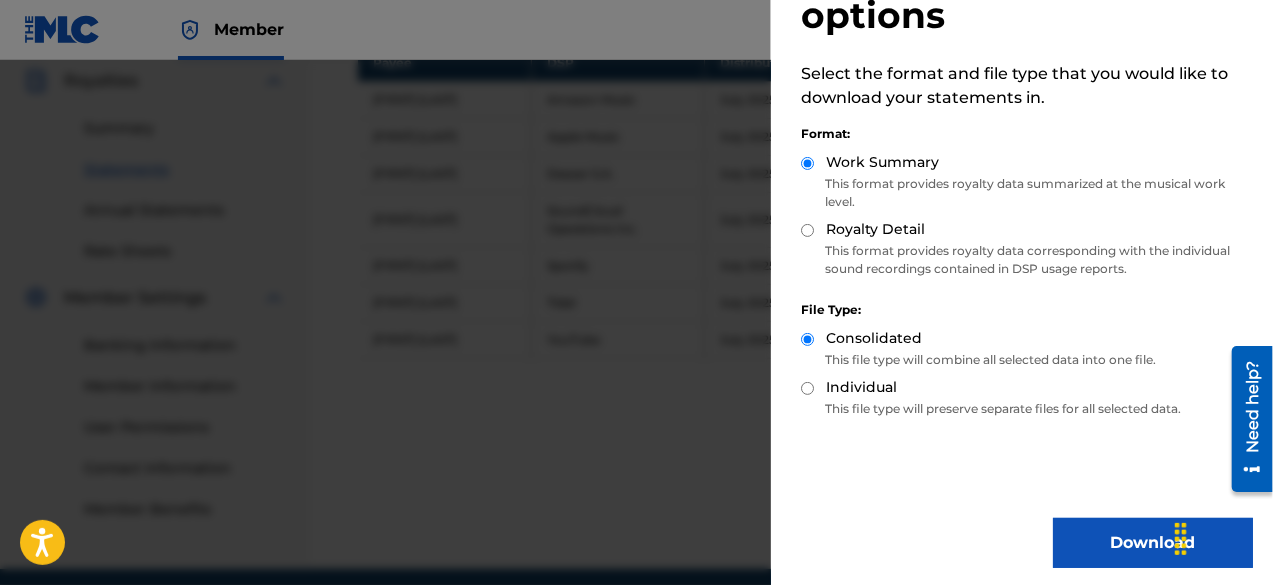 click on "Royalty Detail" at bounding box center [875, 229] 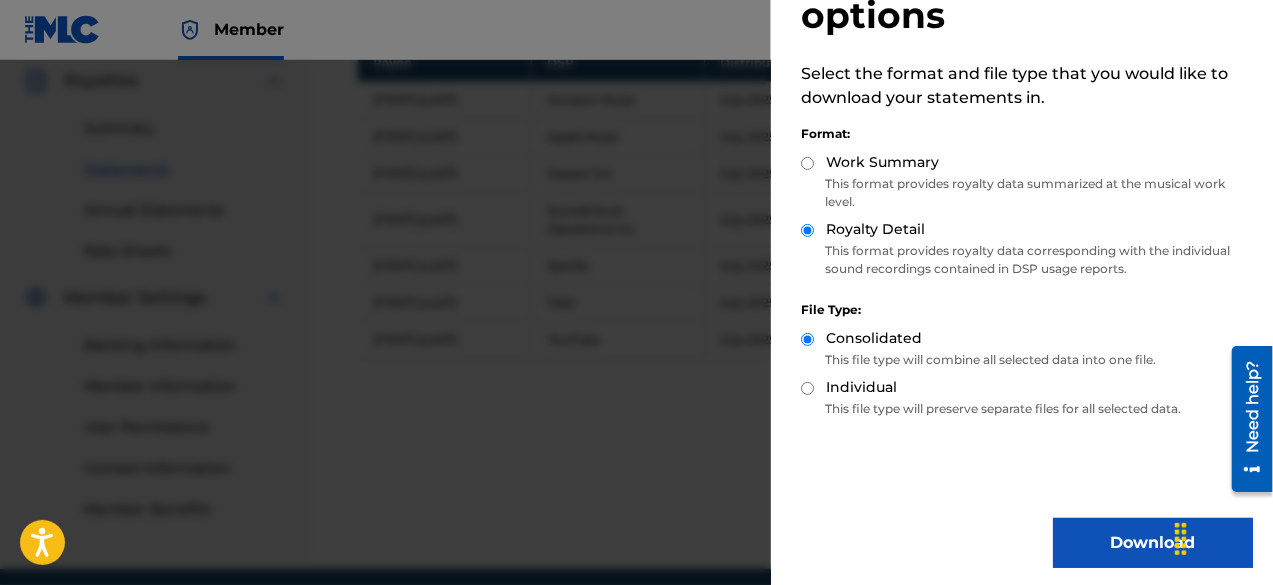 click on "Download" at bounding box center (1153, 543) 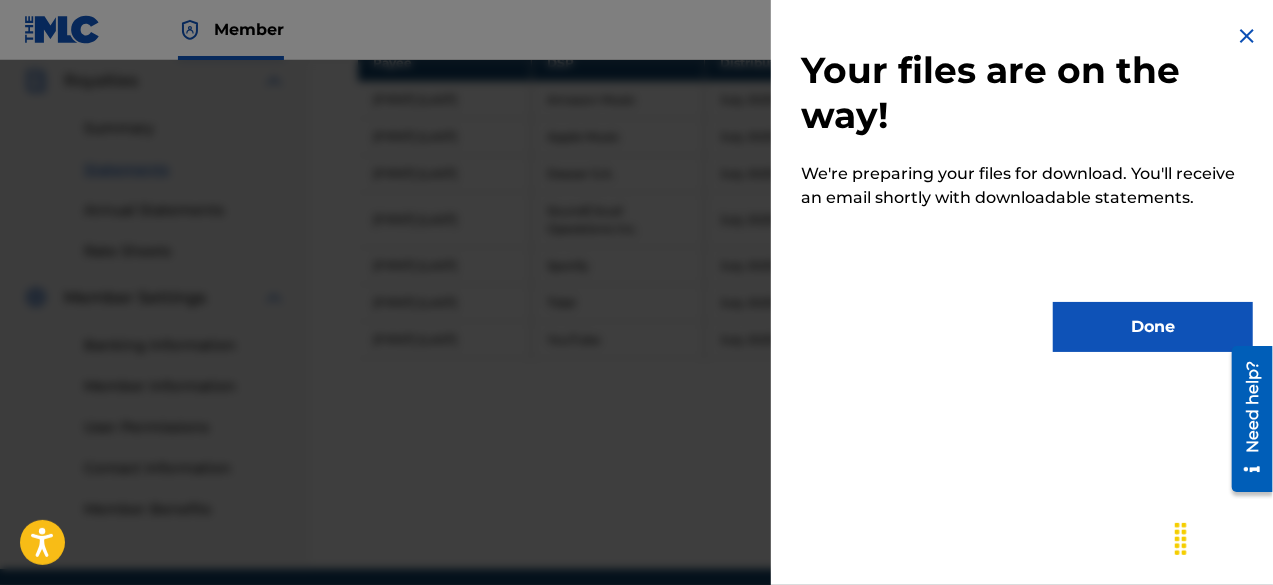 scroll, scrollTop: 0, scrollLeft: 0, axis: both 